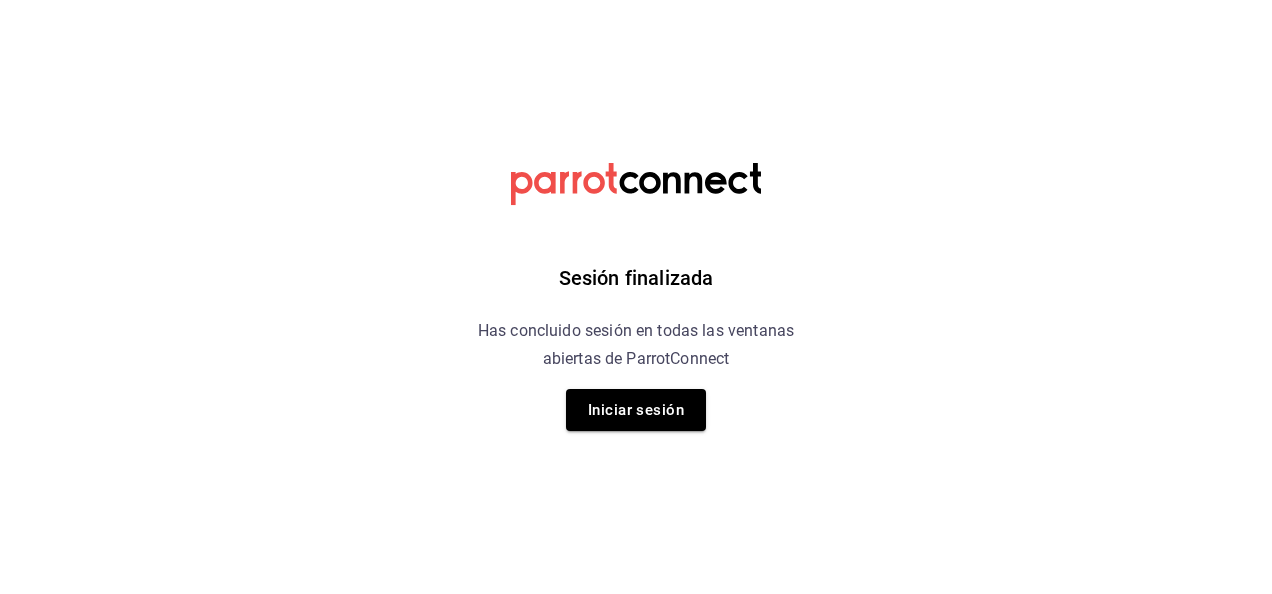 scroll, scrollTop: 0, scrollLeft: 0, axis: both 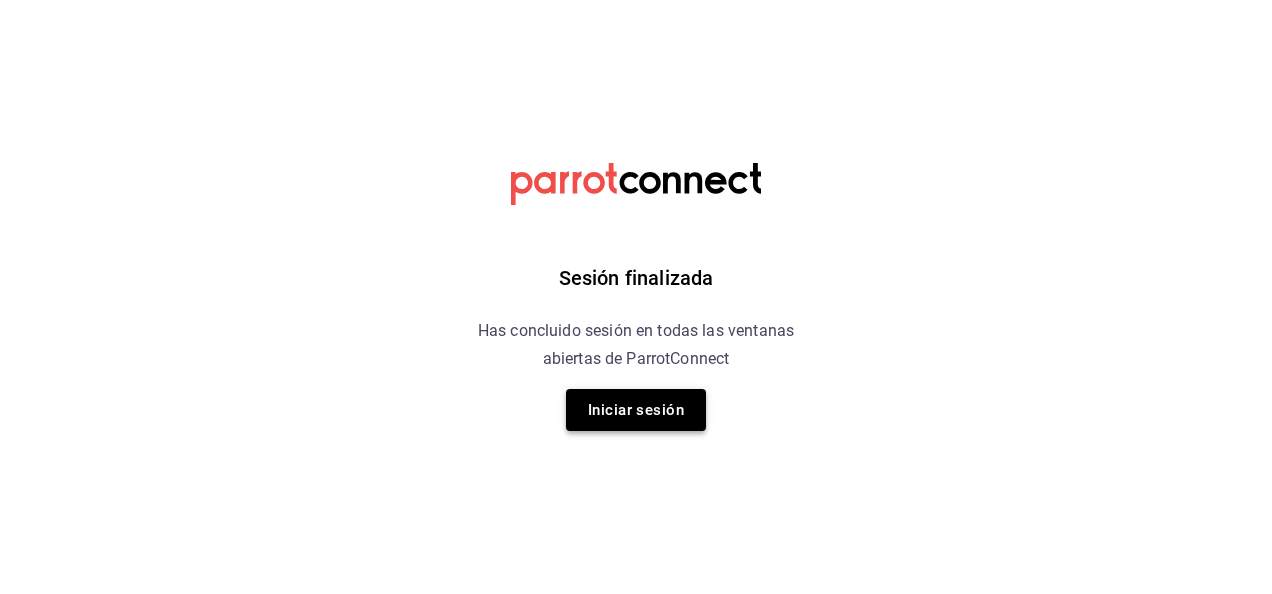 click on "Iniciar sesión" at bounding box center [636, 410] 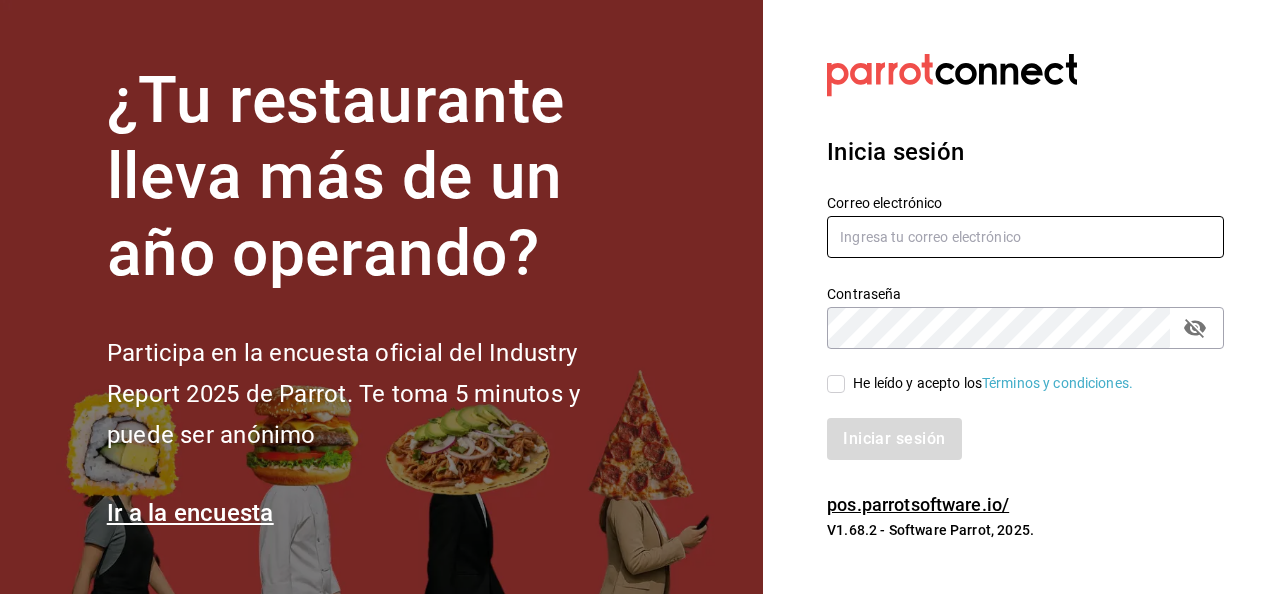 type on "ruben.luz@grupocosteno.com" 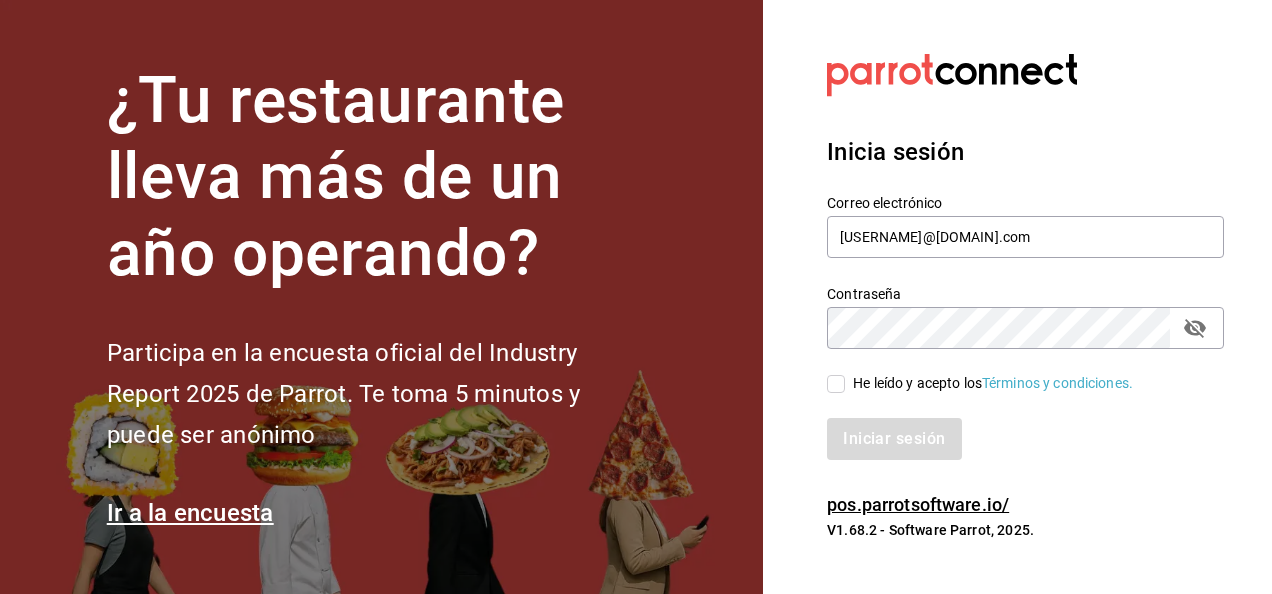 click on "He leído y acepto los  Términos y condiciones." at bounding box center [836, 384] 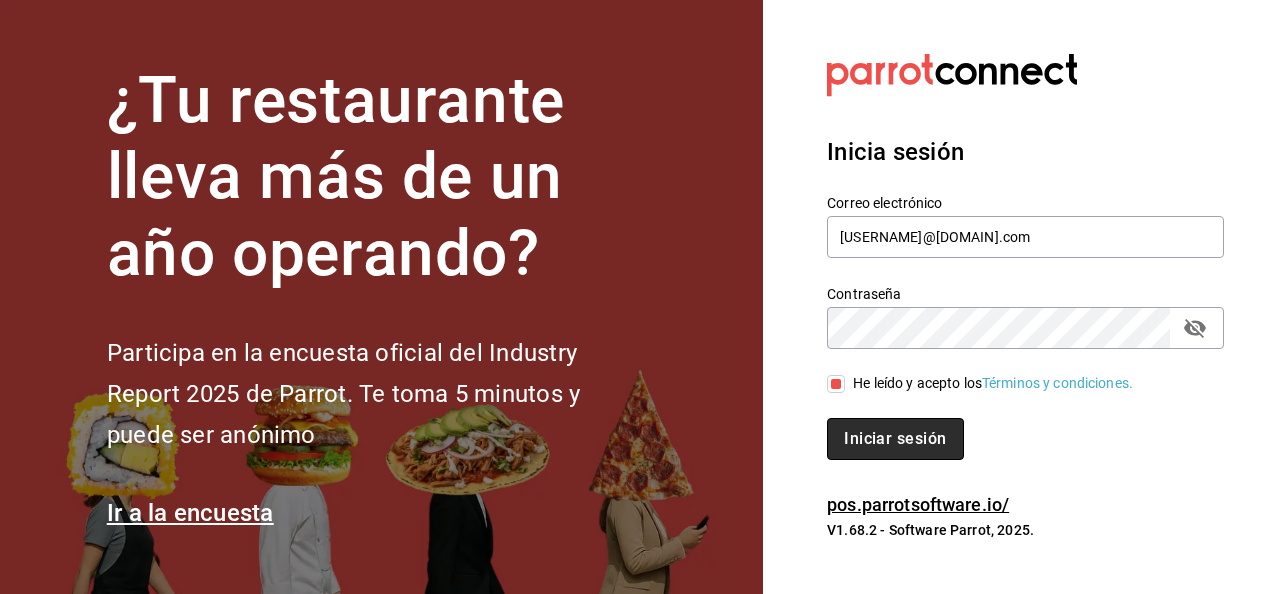 click on "Iniciar sesión" at bounding box center (895, 439) 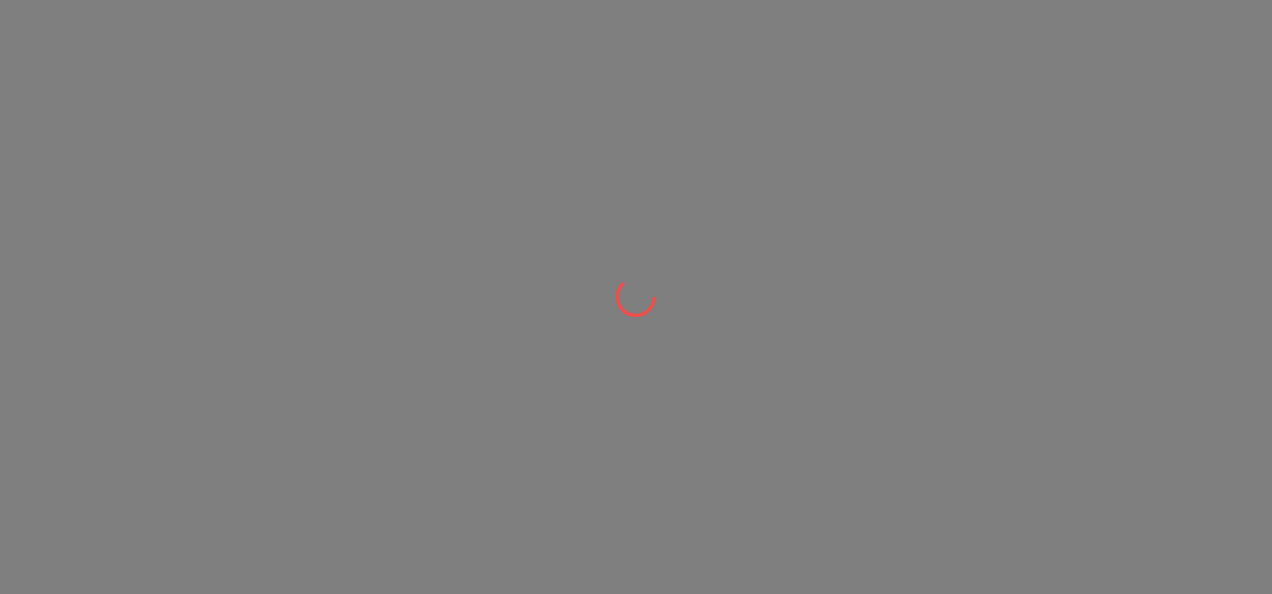 scroll, scrollTop: 0, scrollLeft: 0, axis: both 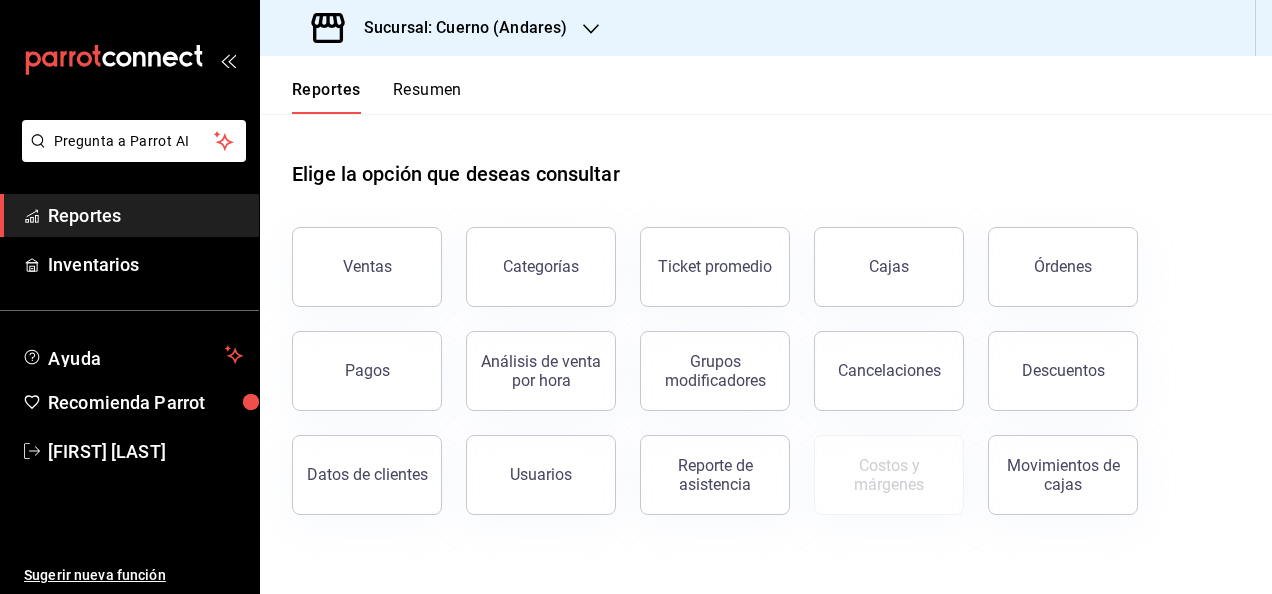 click 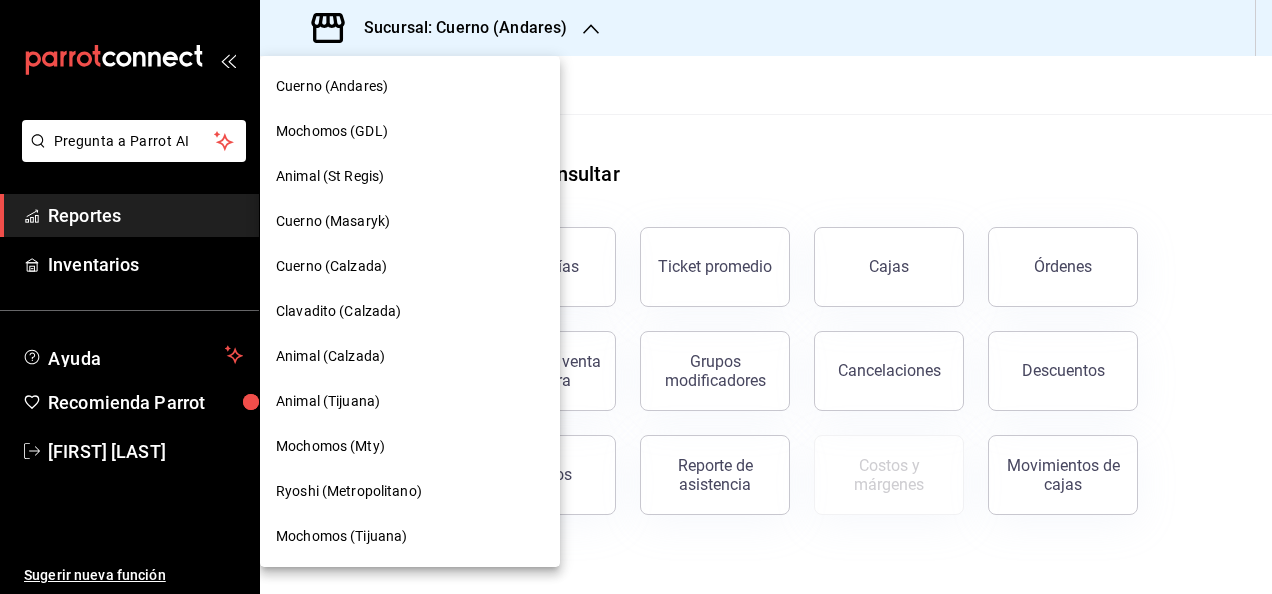 click on "Animal (Calzada)" at bounding box center [330, 356] 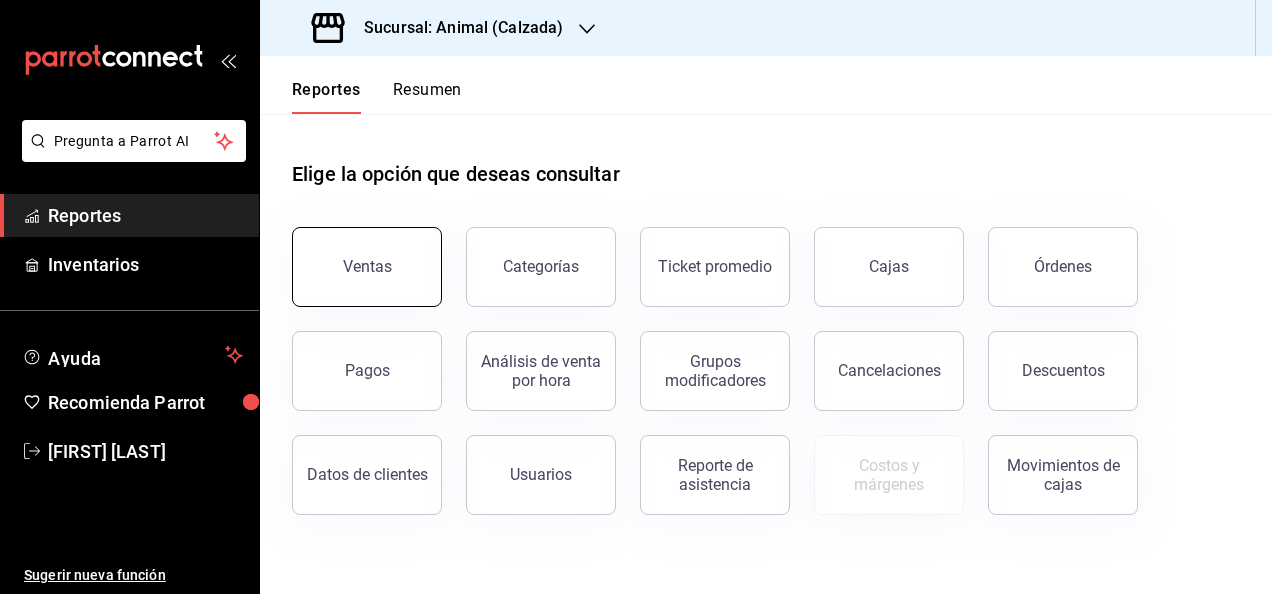click on "Ventas" at bounding box center [367, 267] 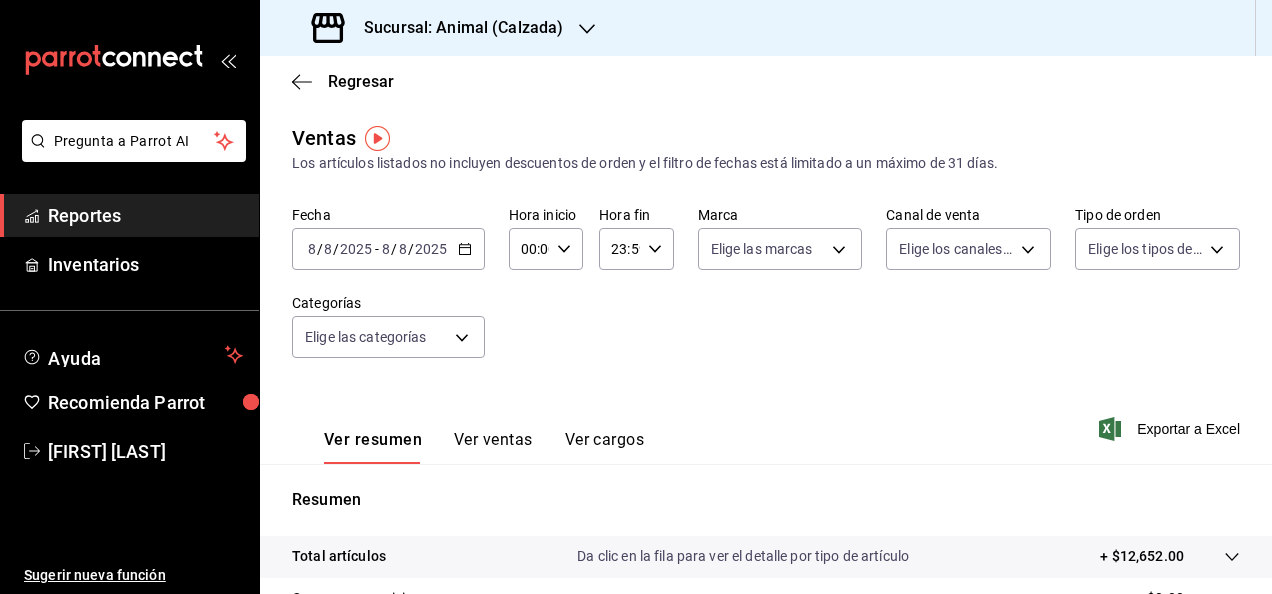 click 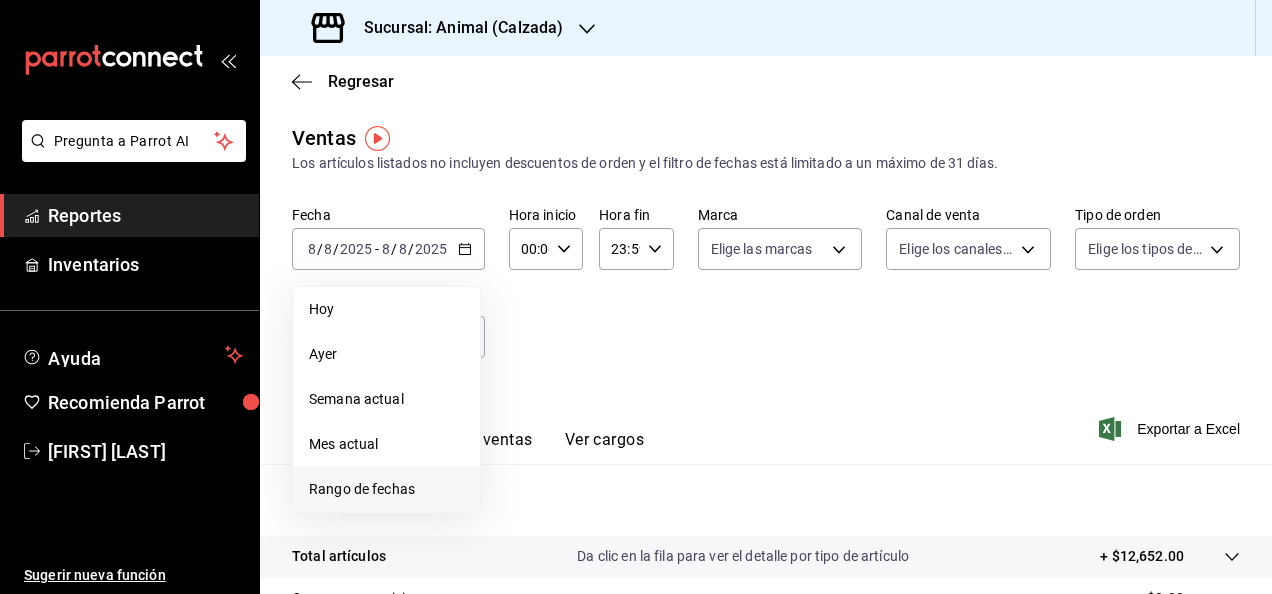 click on "Rango de fechas" at bounding box center (386, 489) 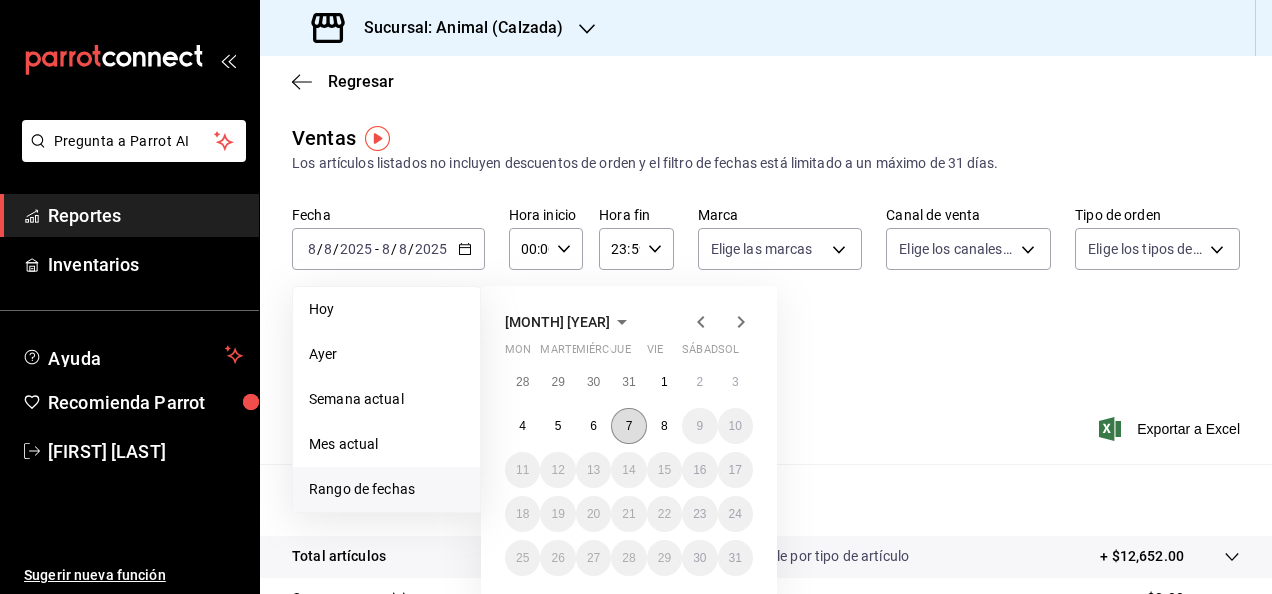 click on "7" at bounding box center [629, 426] 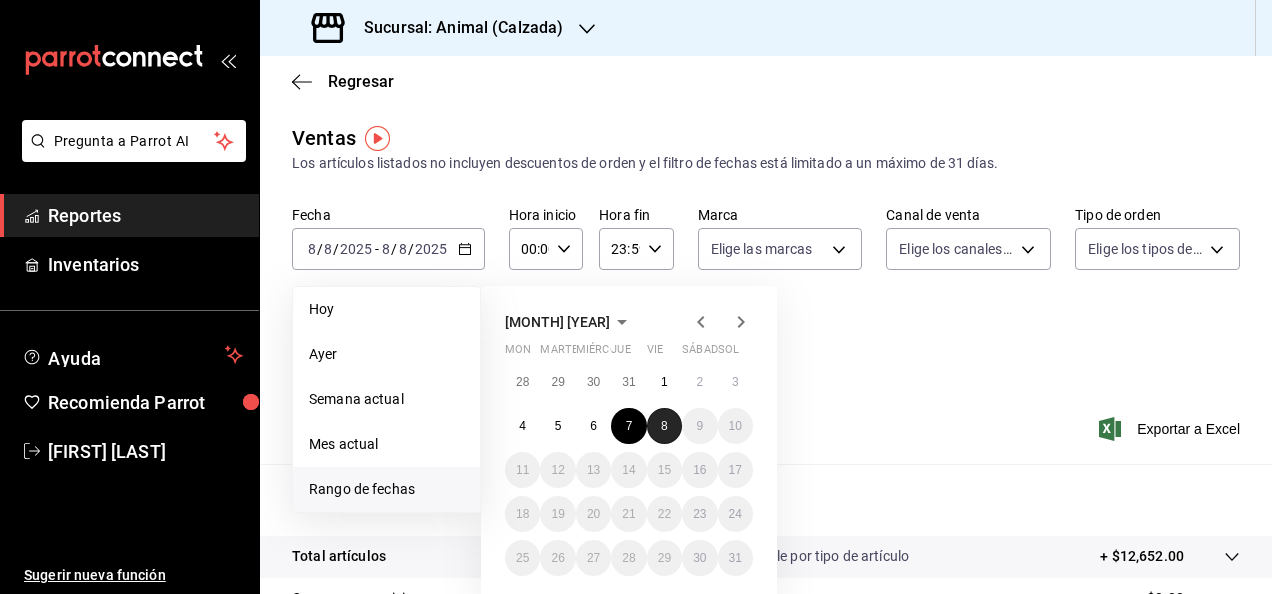 click on "8" at bounding box center [664, 426] 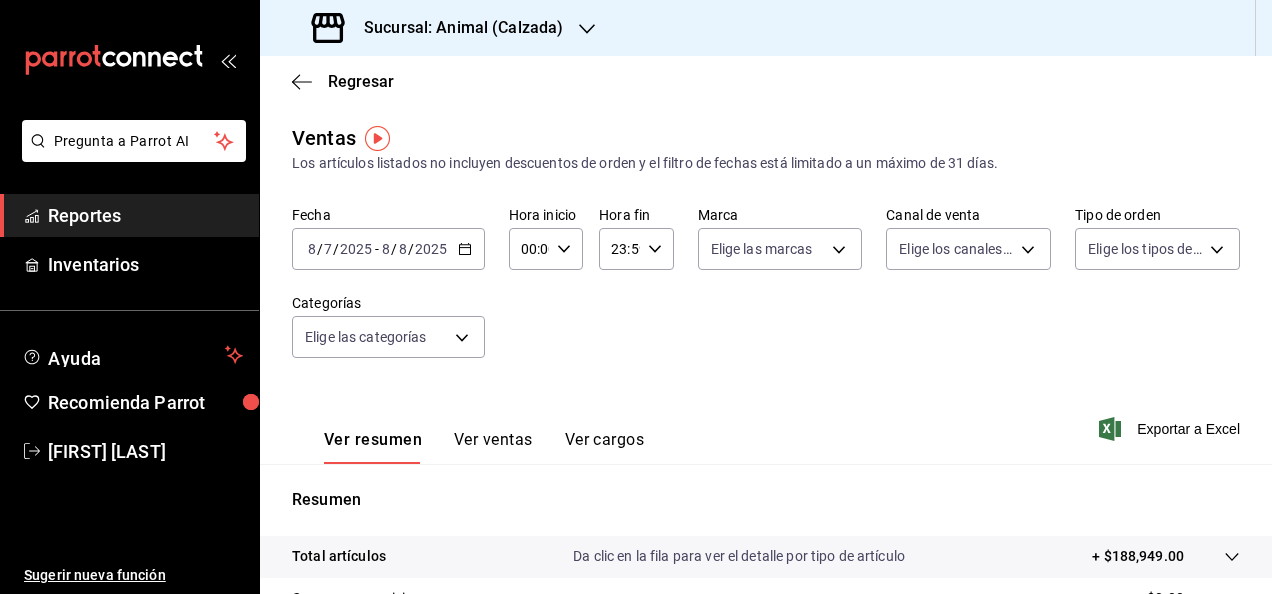 click 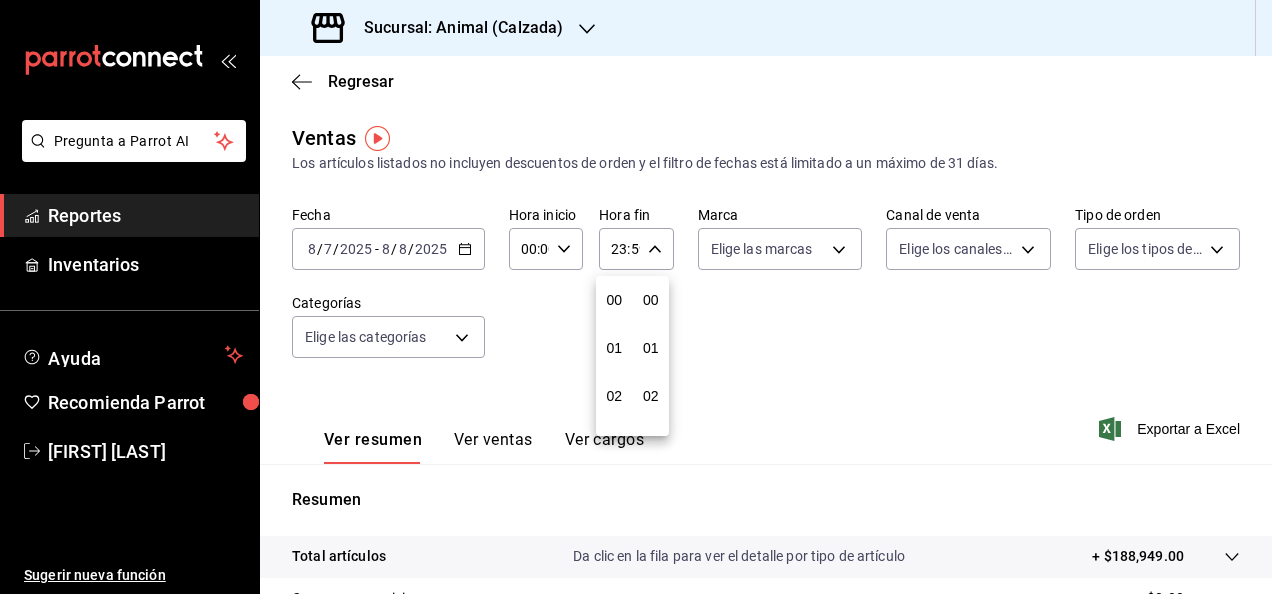 scroll, scrollTop: 992, scrollLeft: 0, axis: vertical 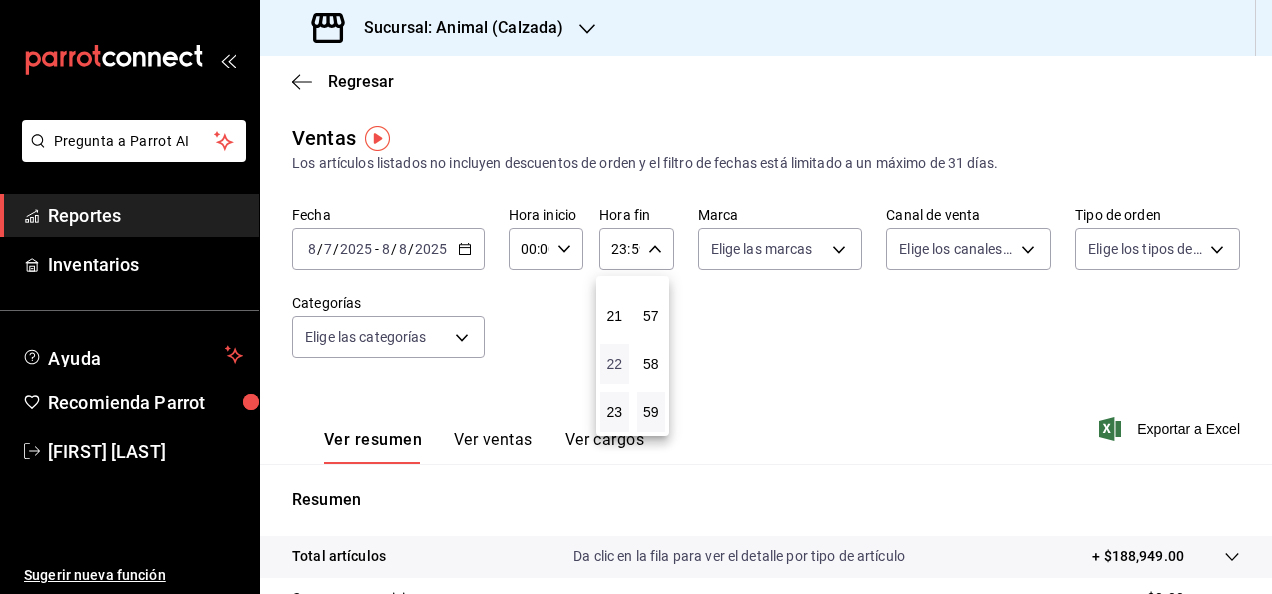 click on "22" at bounding box center (614, 364) 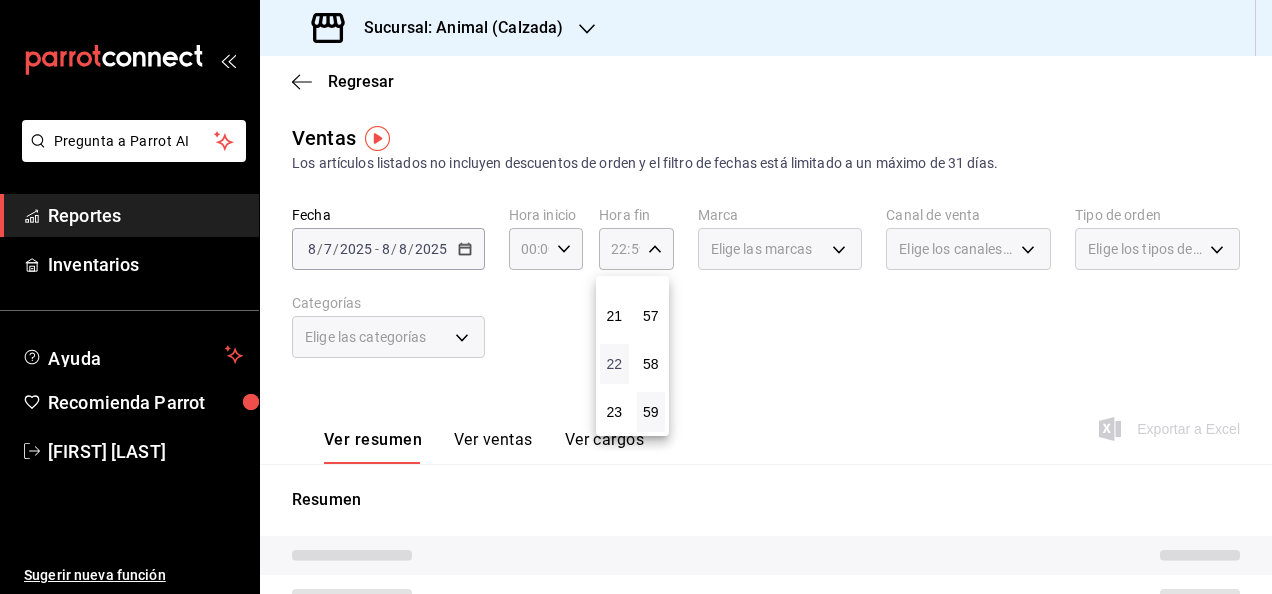 type 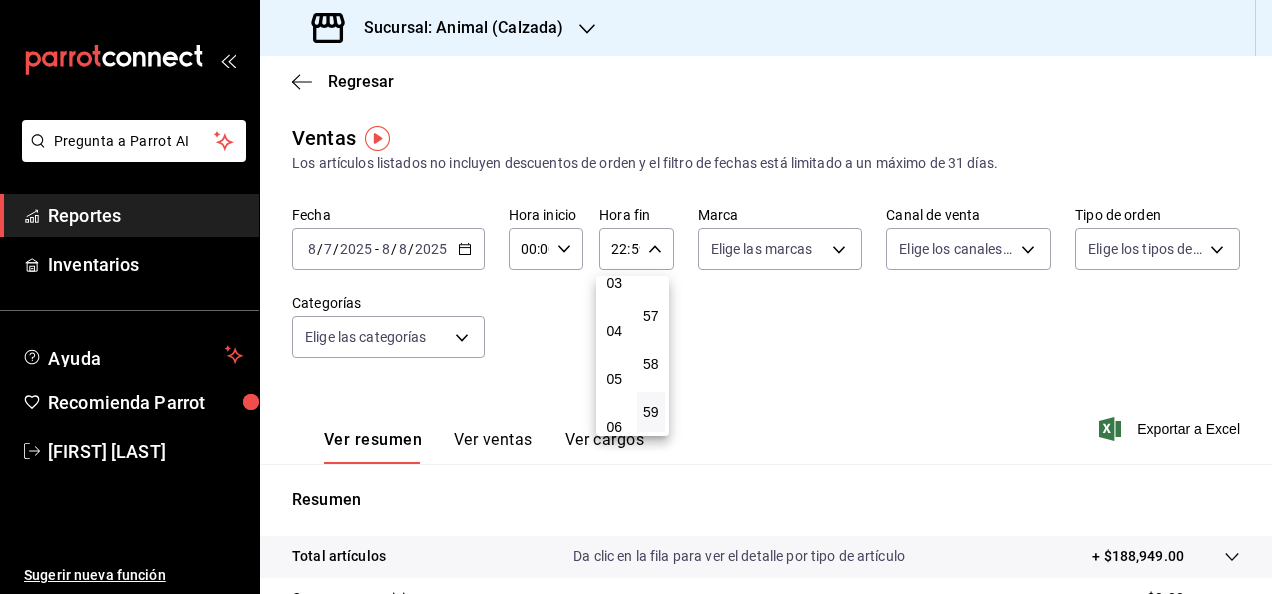 scroll, scrollTop: 160, scrollLeft: 0, axis: vertical 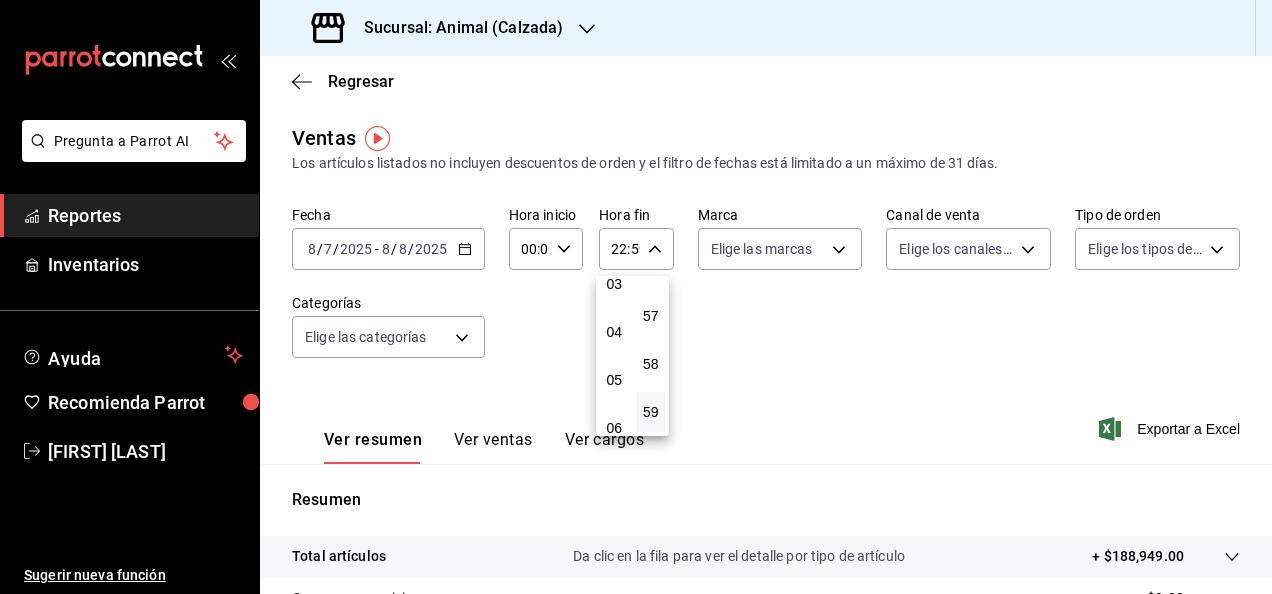 click on "05" at bounding box center (614, 380) 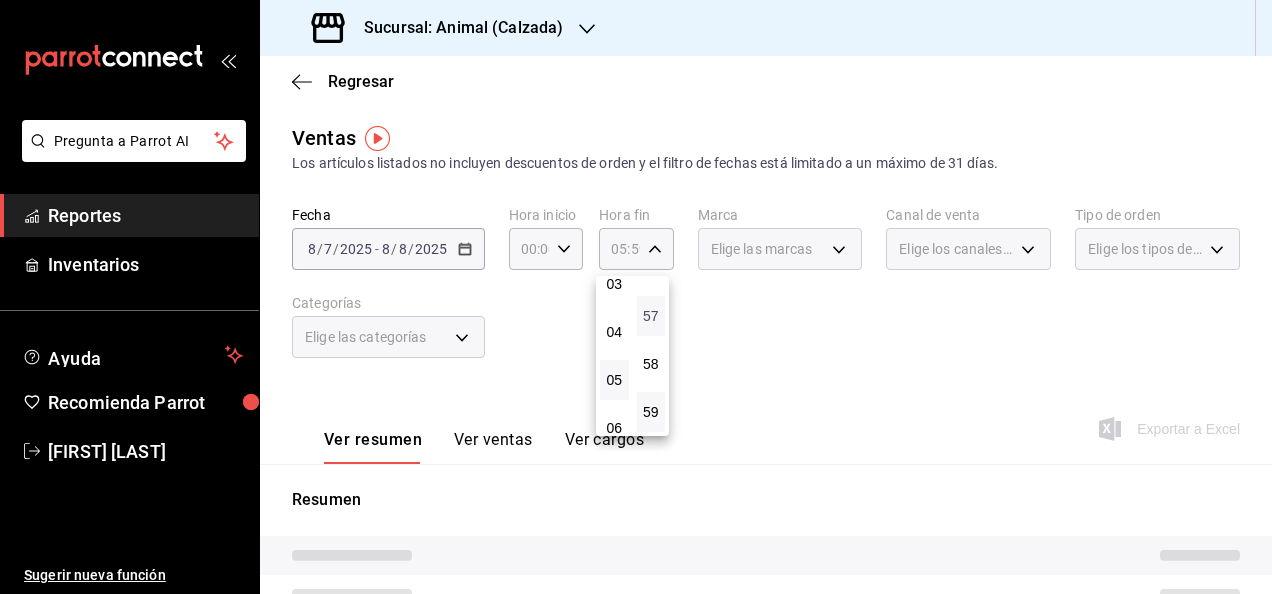 click on "57" at bounding box center (651, 316) 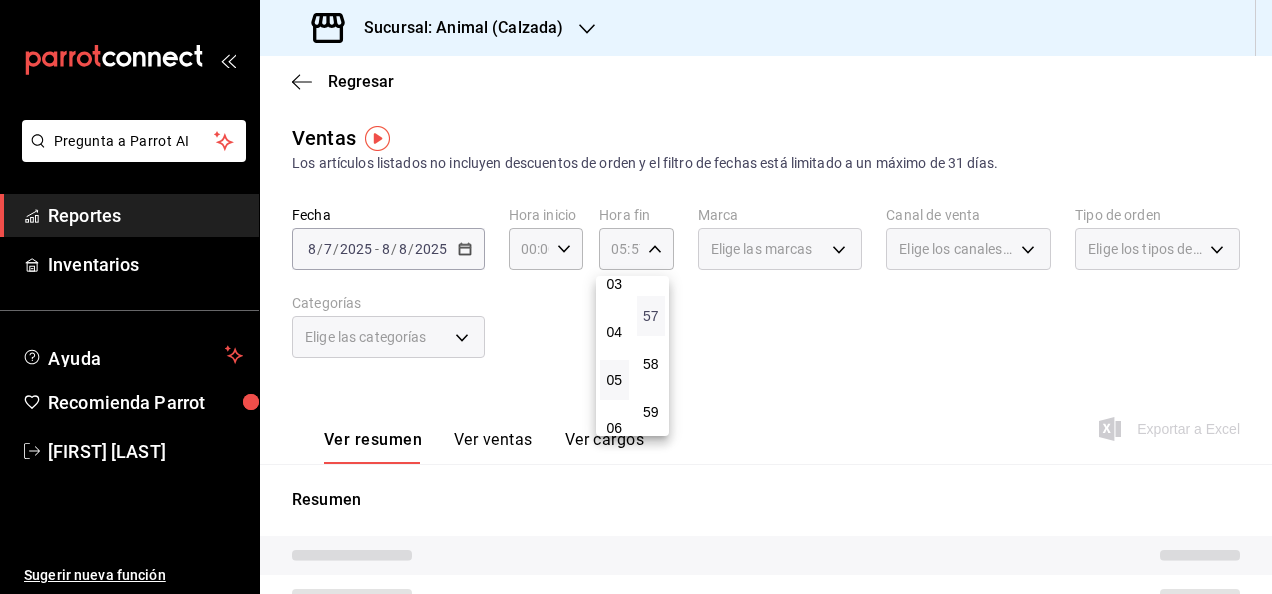 type 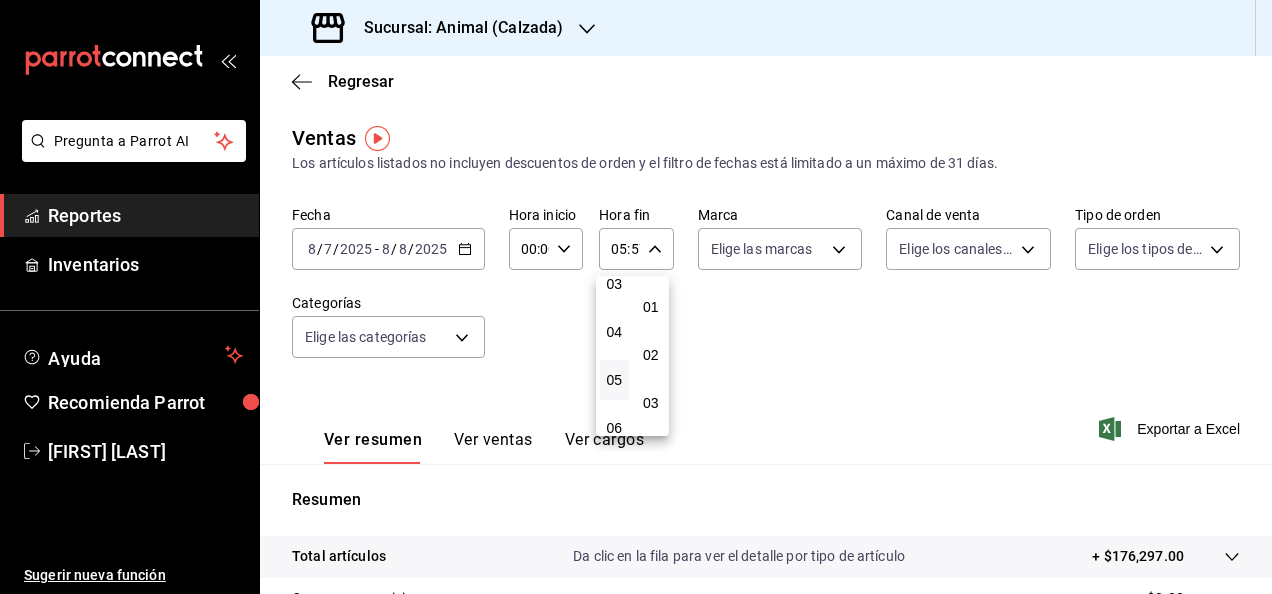 scroll, scrollTop: 0, scrollLeft: 0, axis: both 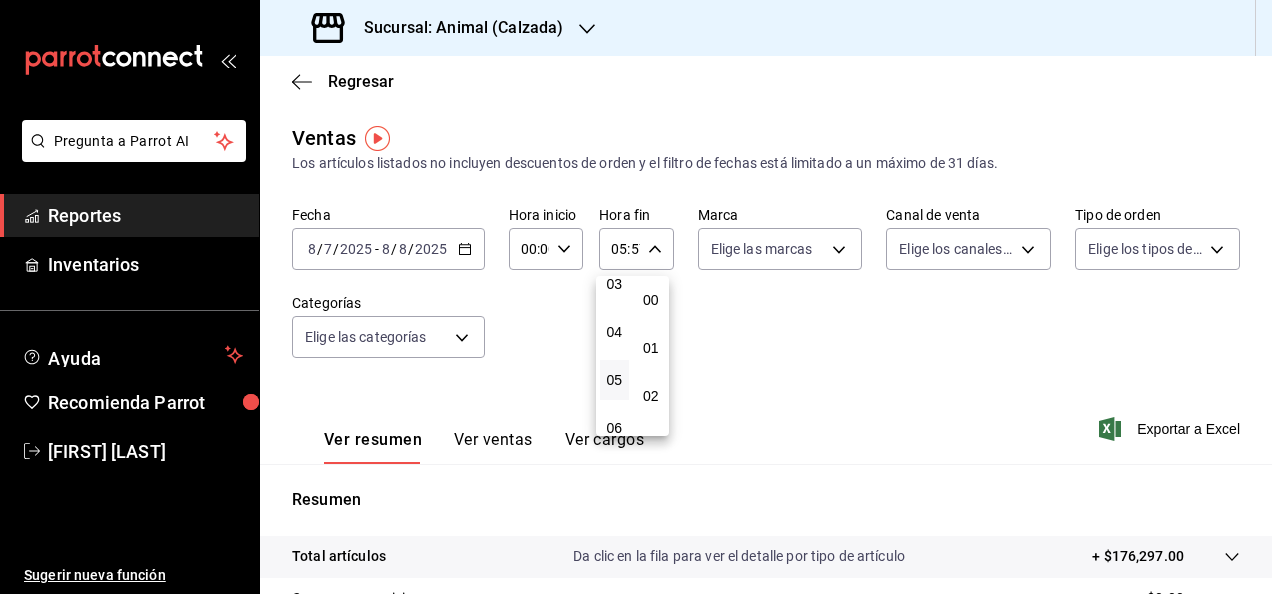 click on "00" at bounding box center (651, 300) 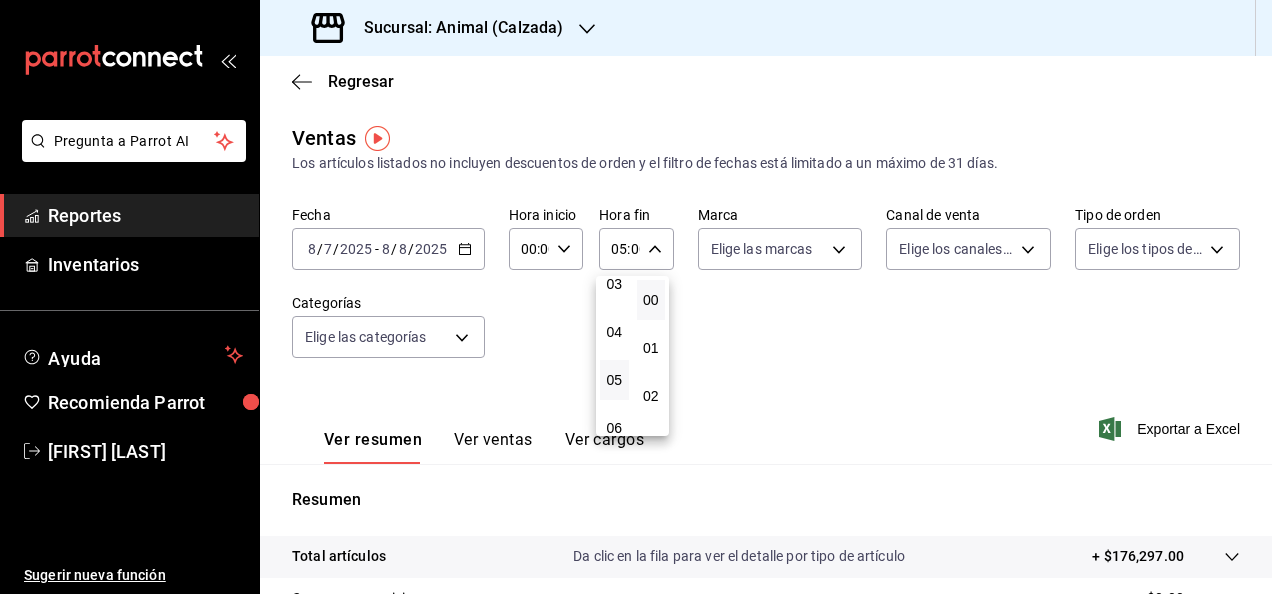 click at bounding box center (636, 297) 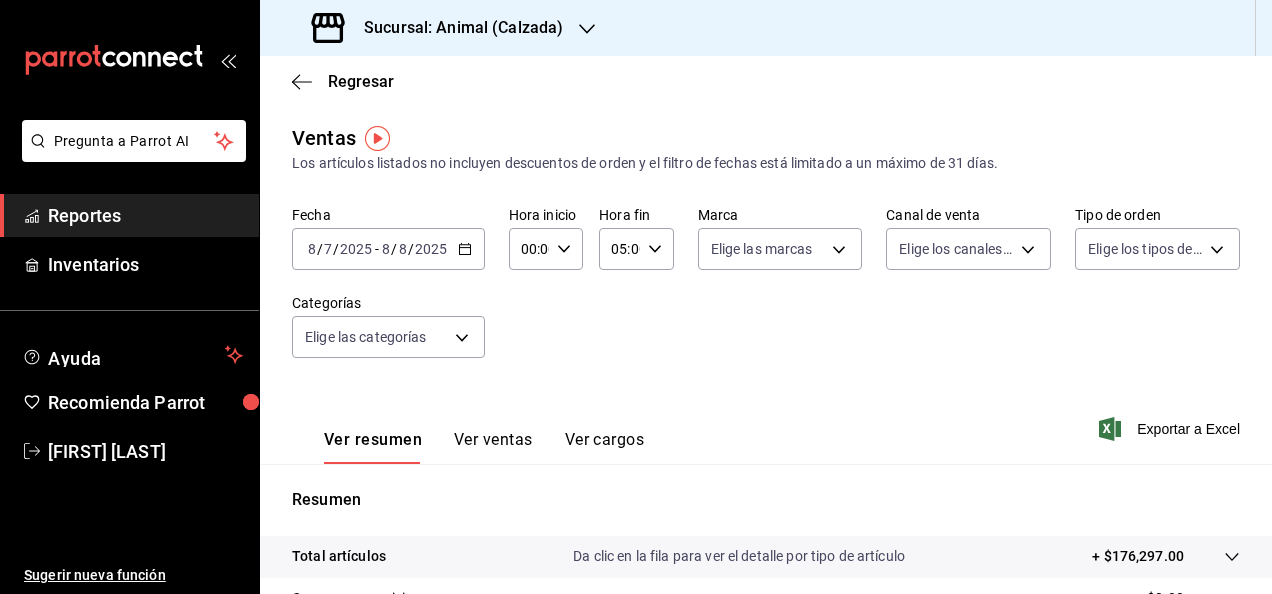 click 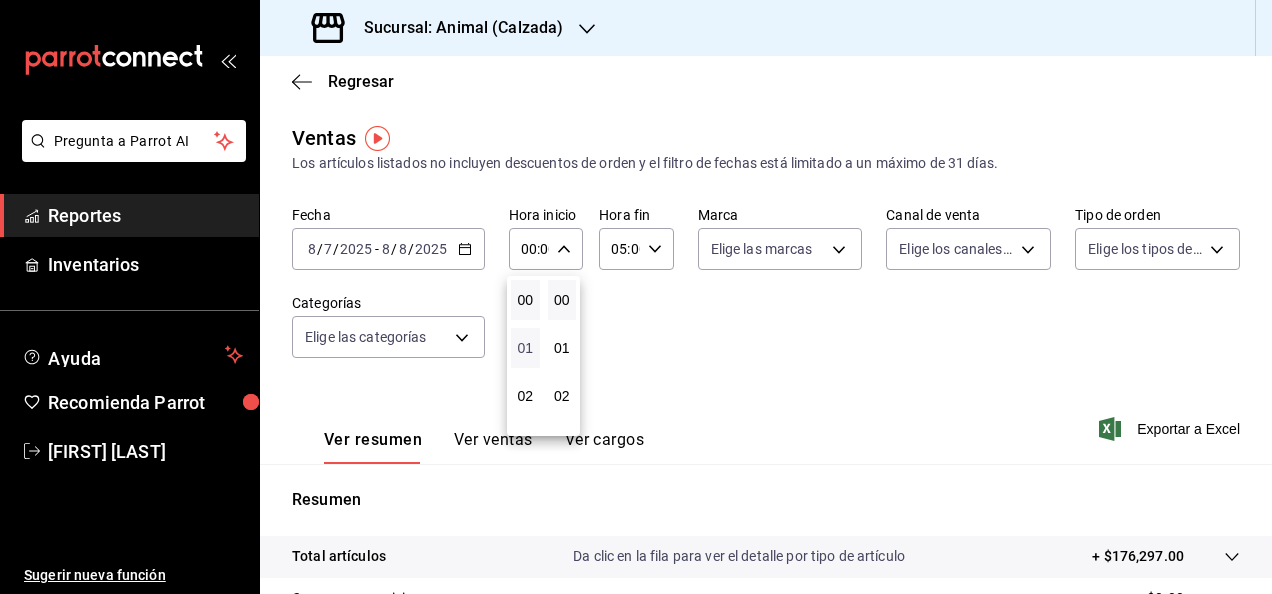 click on "01" at bounding box center [525, 348] 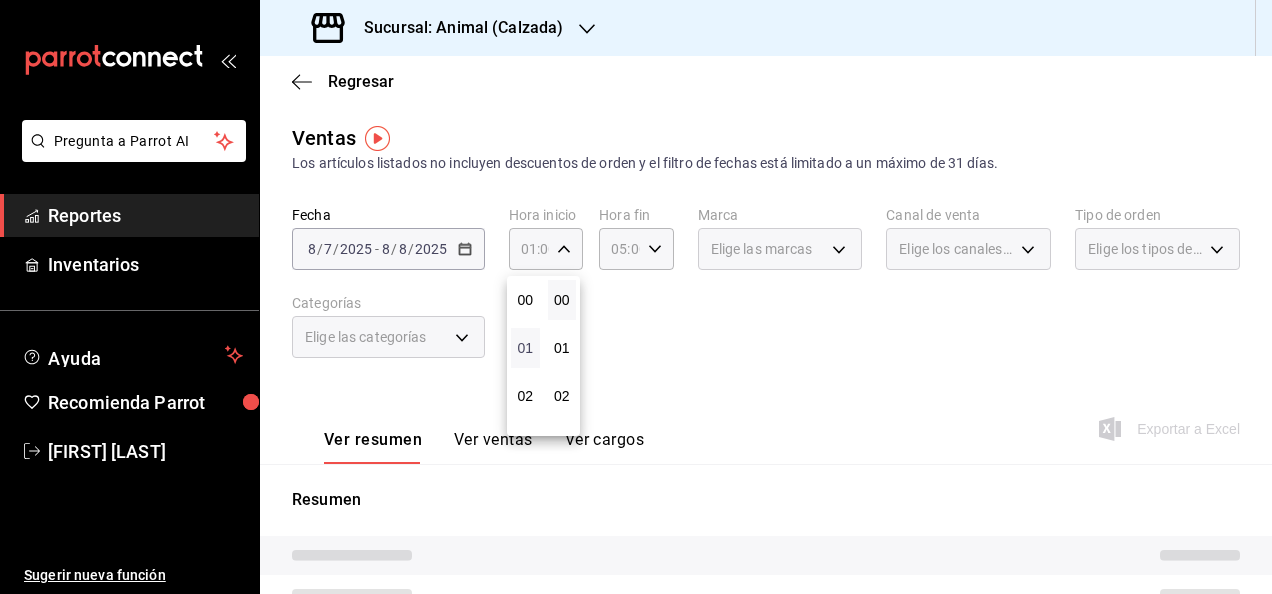 type 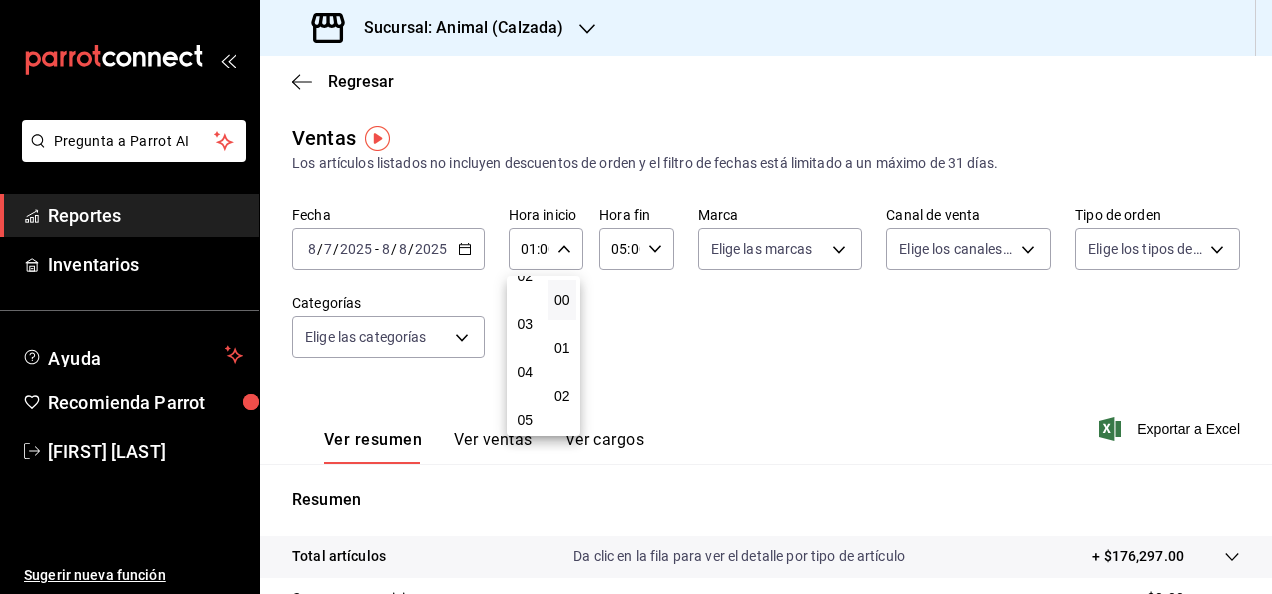 scroll, scrollTop: 200, scrollLeft: 0, axis: vertical 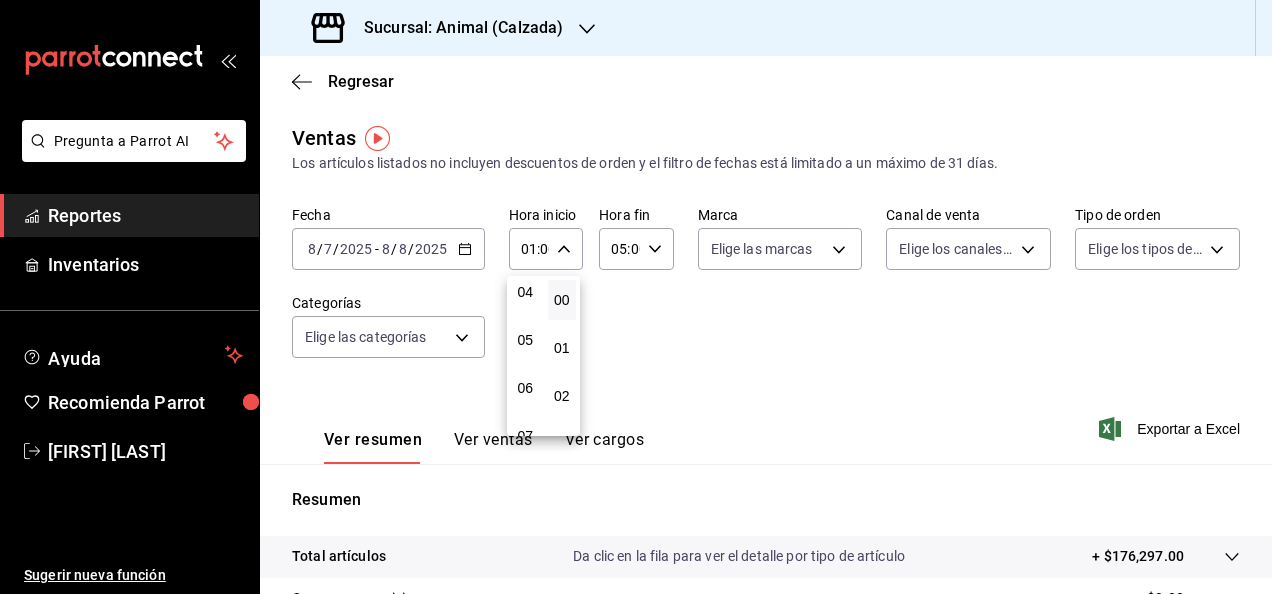 click on "05" at bounding box center (525, 340) 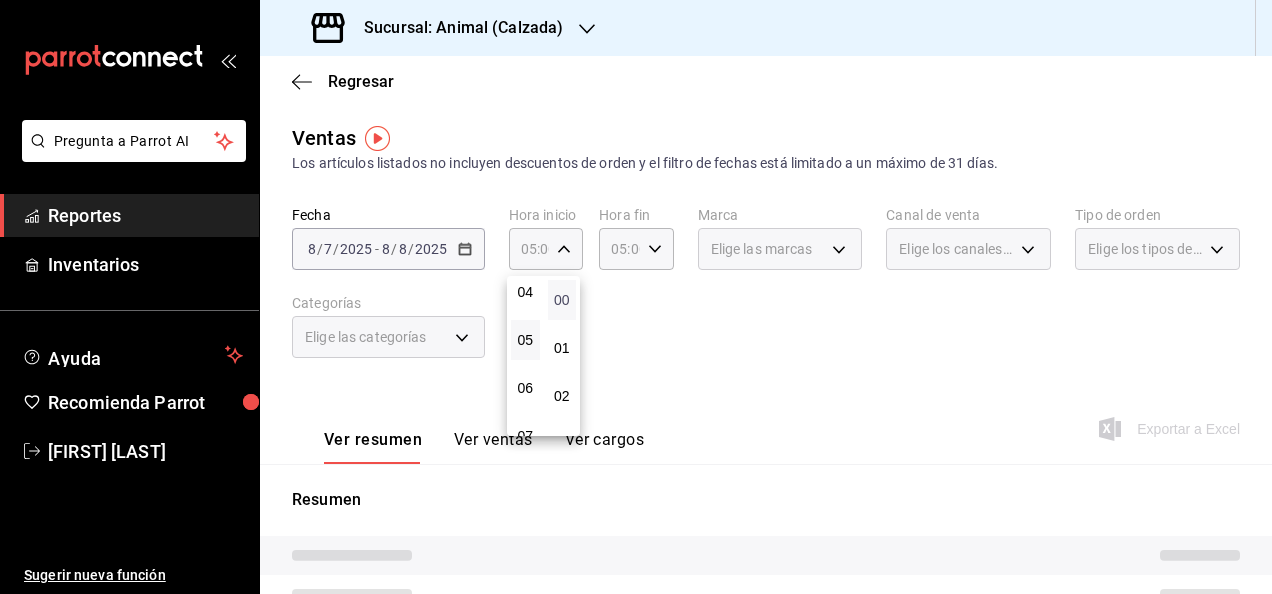 click on "00" at bounding box center (562, 300) 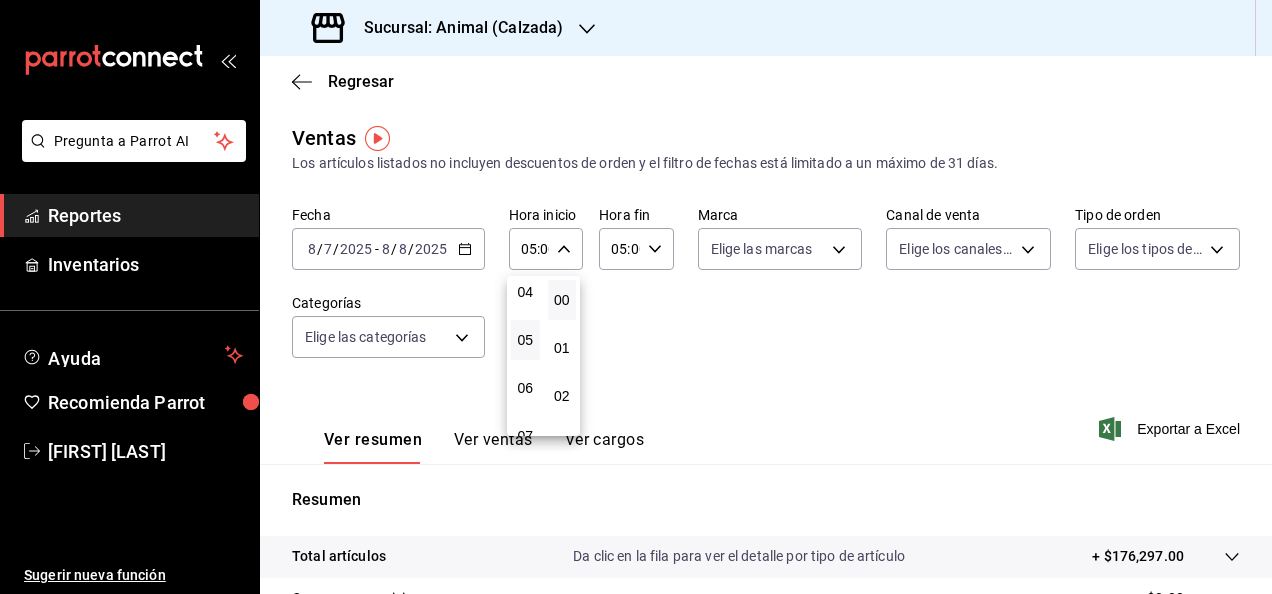 click at bounding box center (636, 297) 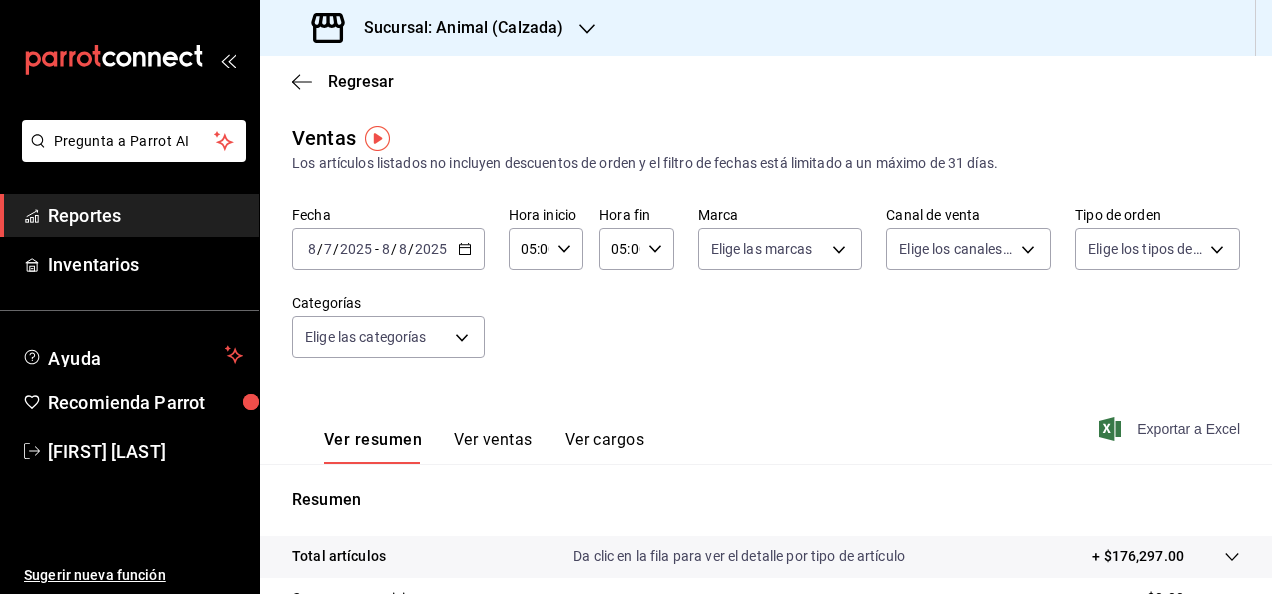 click on "Exportar a Excel" at bounding box center [1188, 429] 